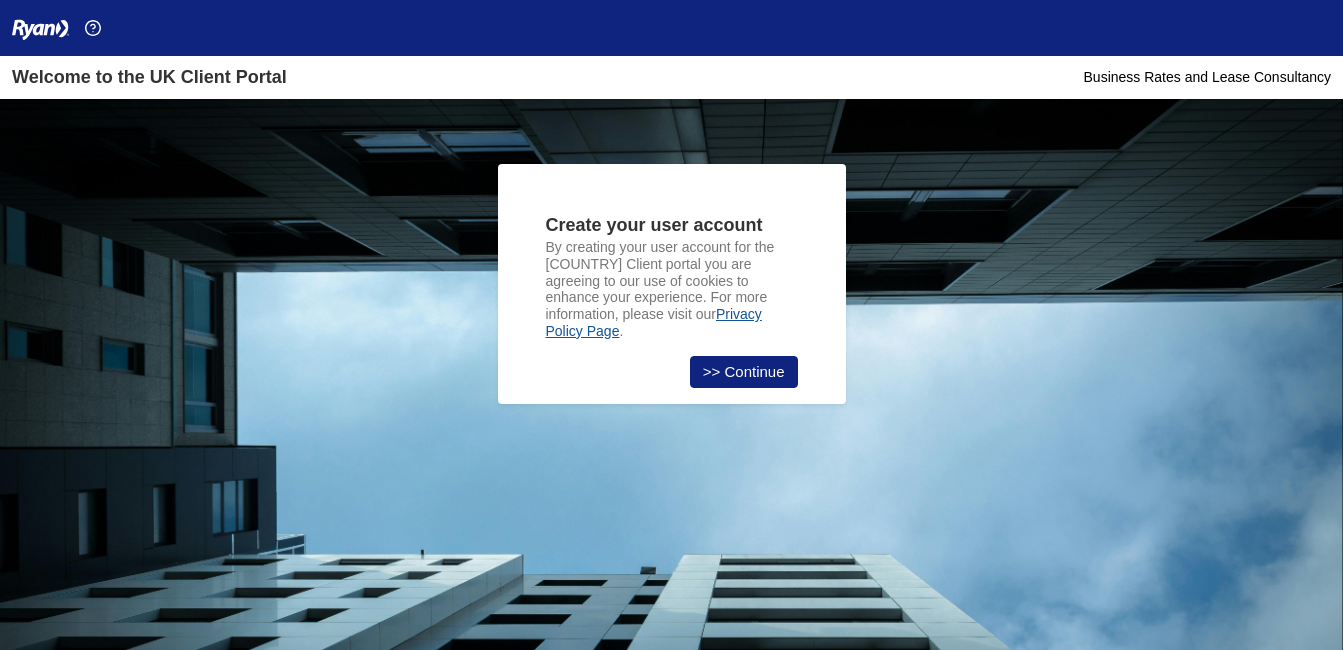scroll, scrollTop: 0, scrollLeft: 0, axis: both 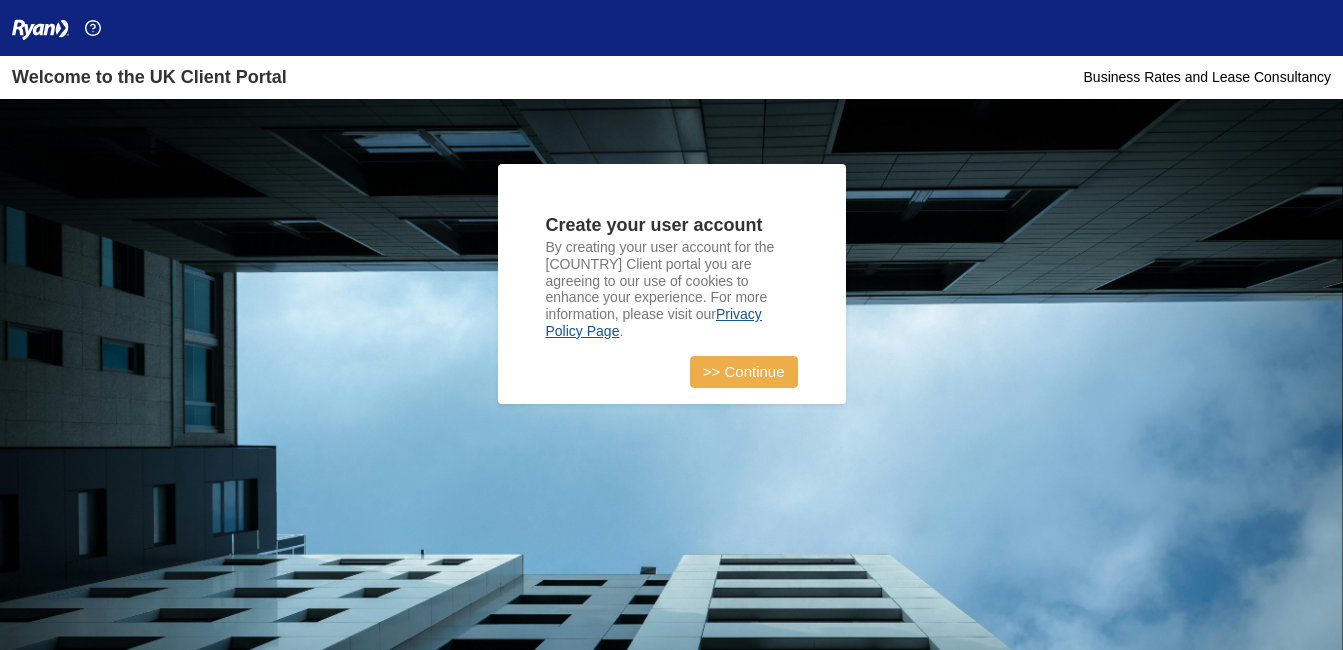 click on ">> Continue" at bounding box center (744, 372) 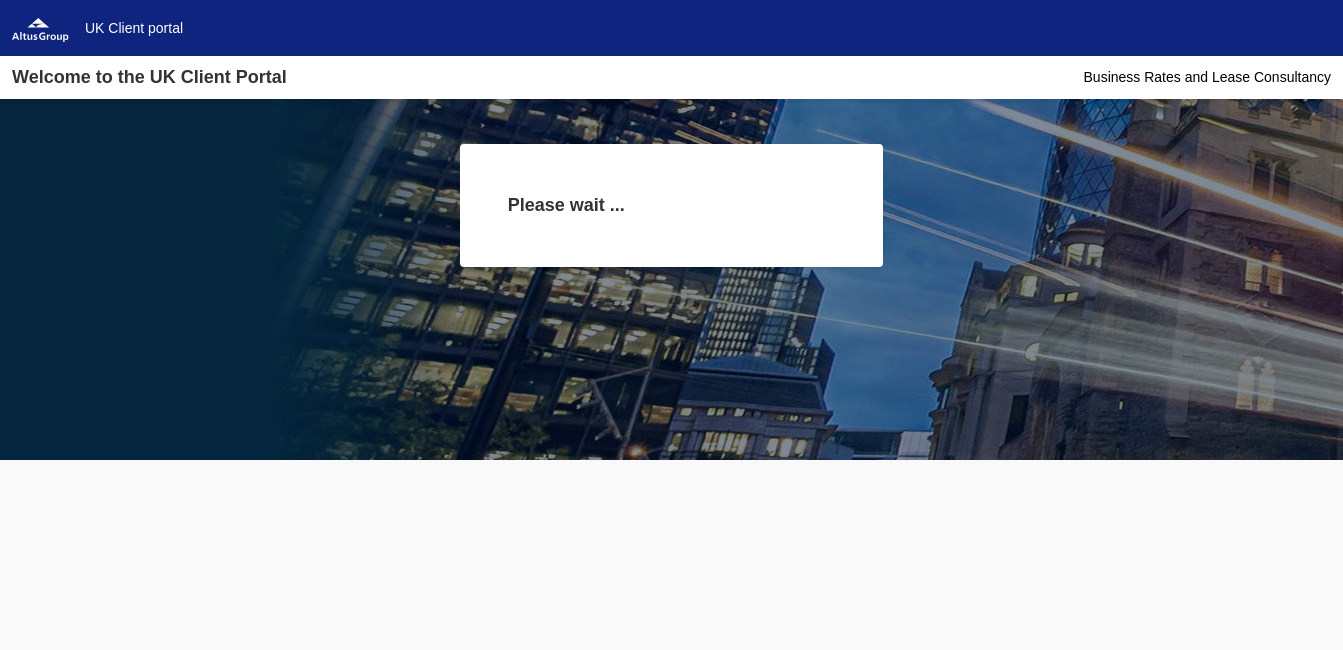 scroll, scrollTop: 0, scrollLeft: 0, axis: both 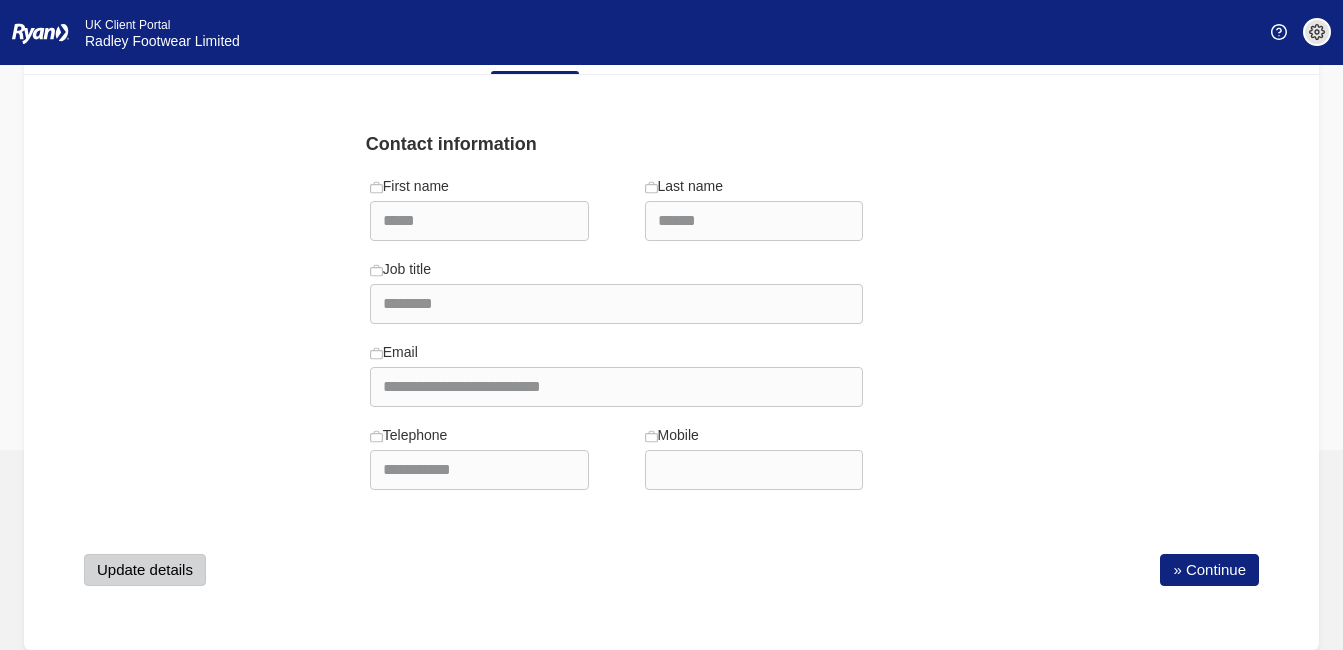 click on "Update details" at bounding box center (145, 570) 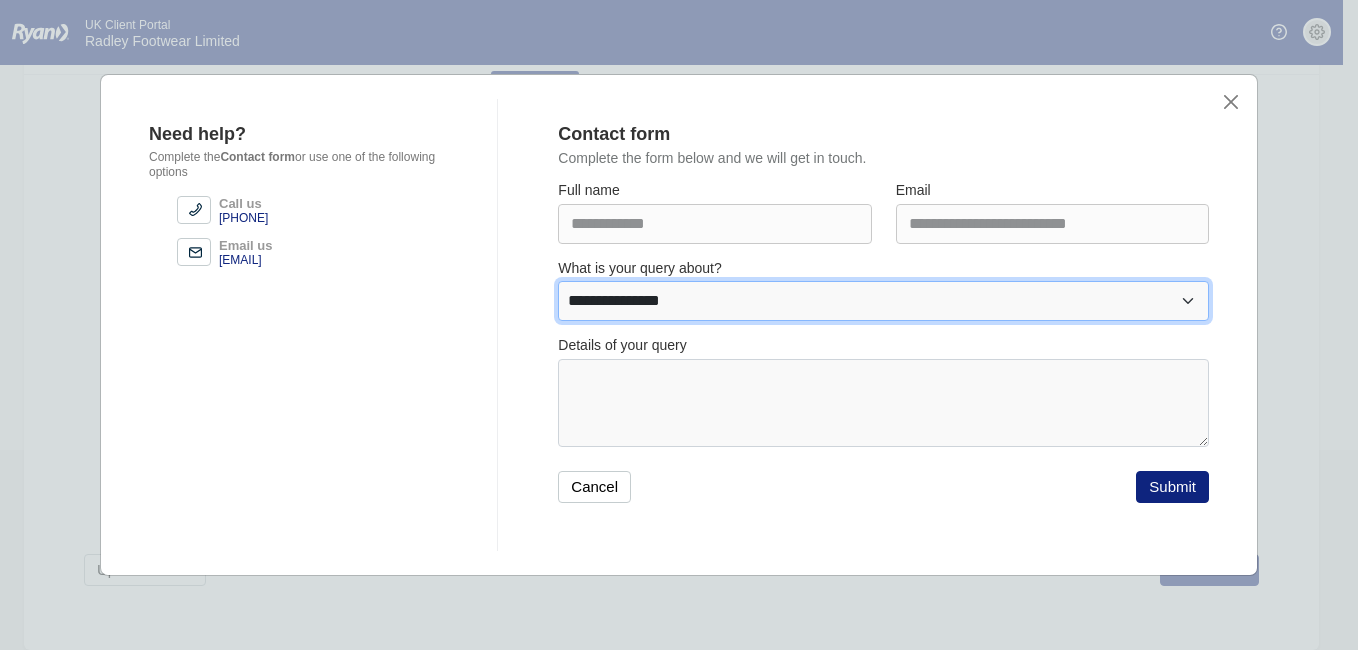 click on "**********" at bounding box center (883, 301) 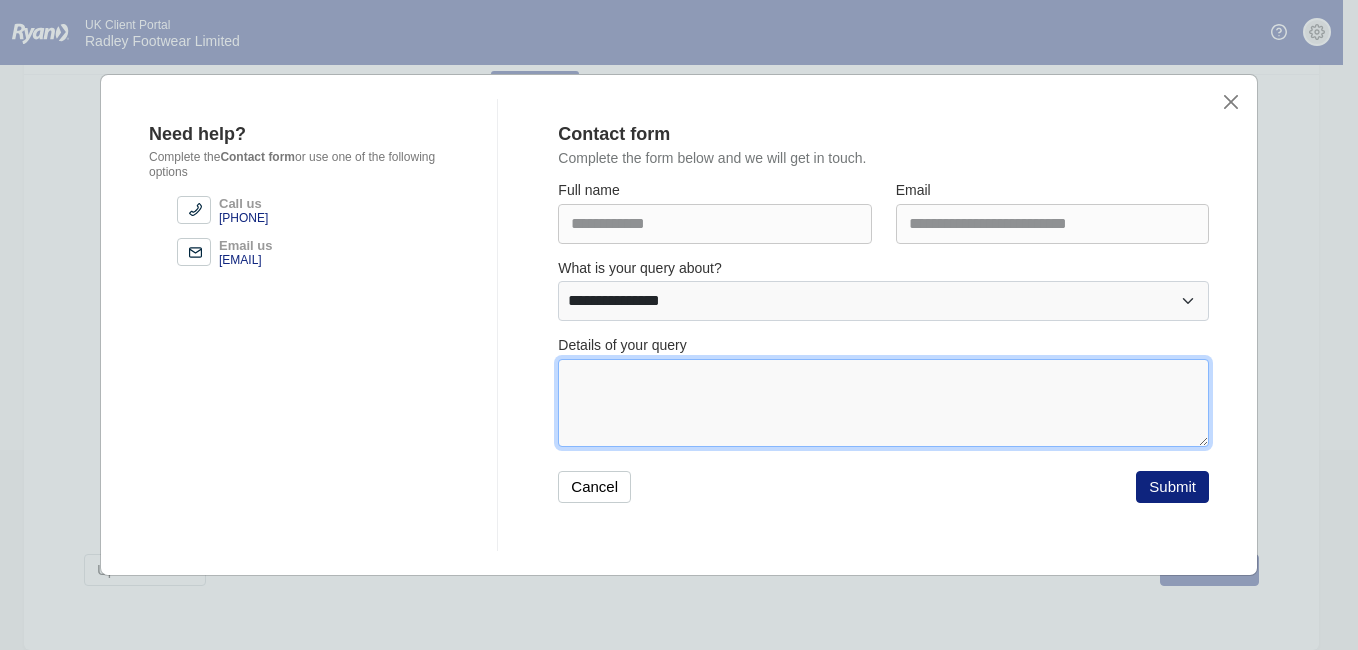click at bounding box center (883, 403) 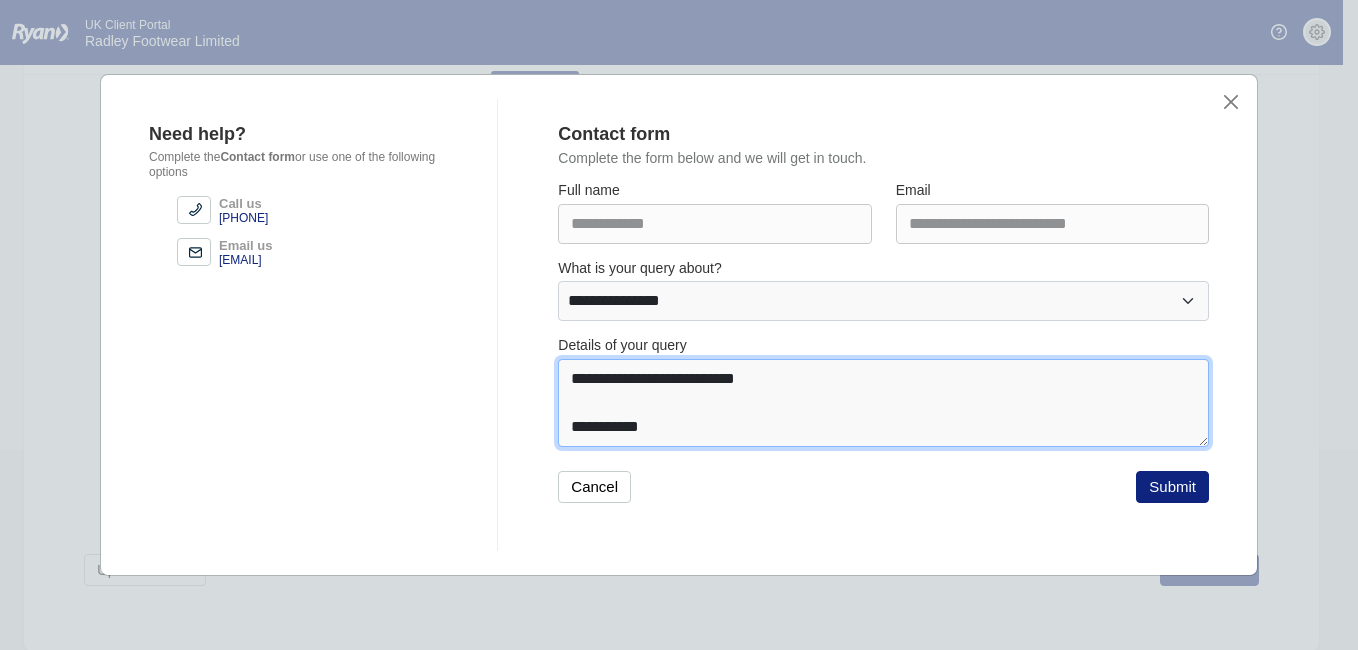 type on "**********" 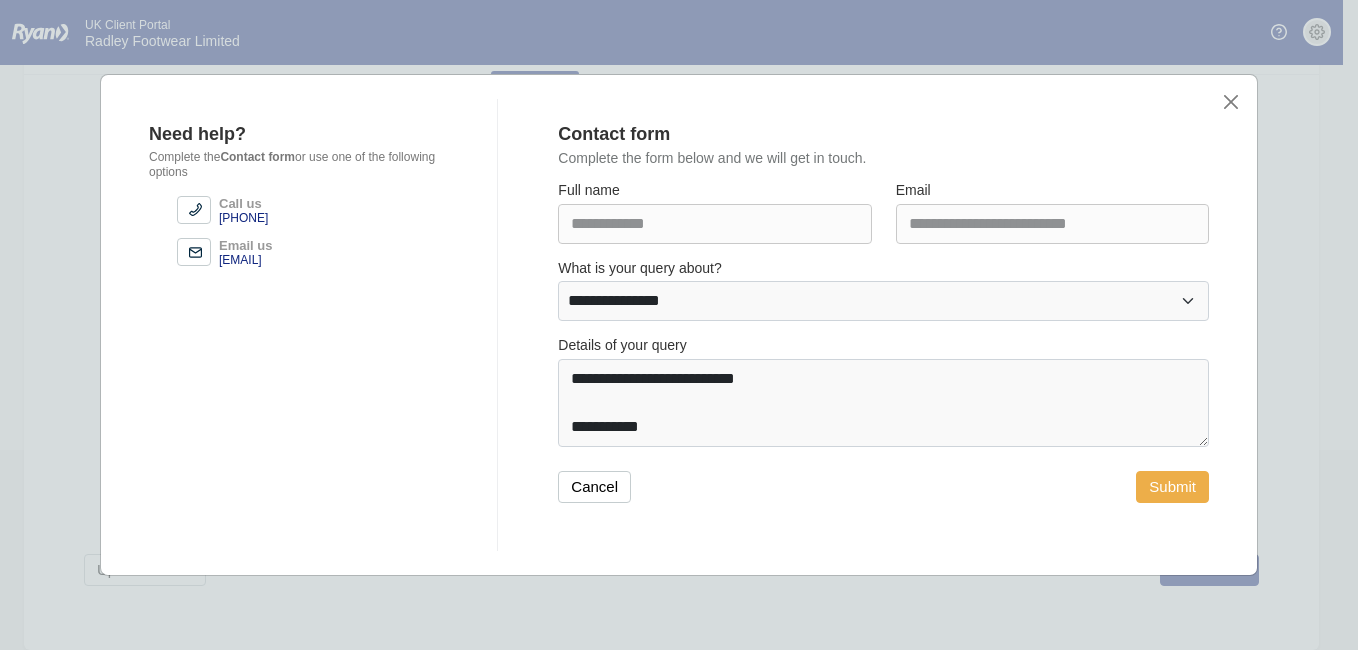 click on "Submit" at bounding box center (1172, 487) 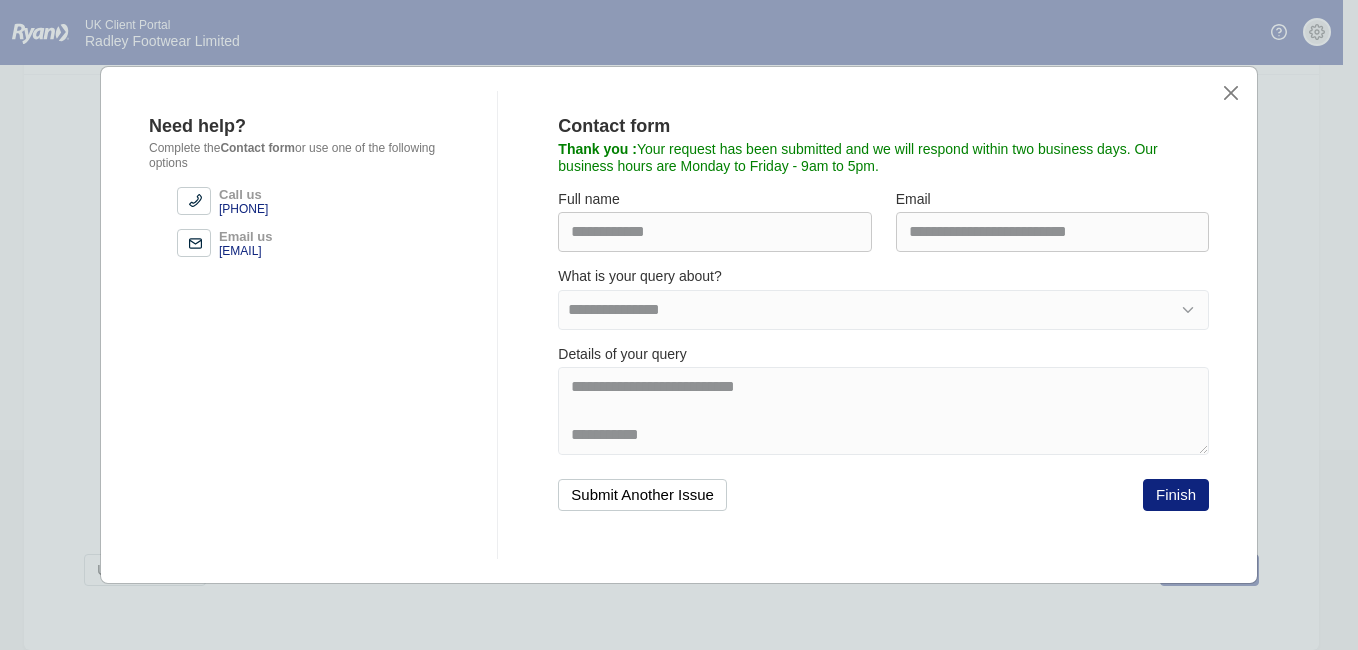 click on "**********" at bounding box center (883, 325) 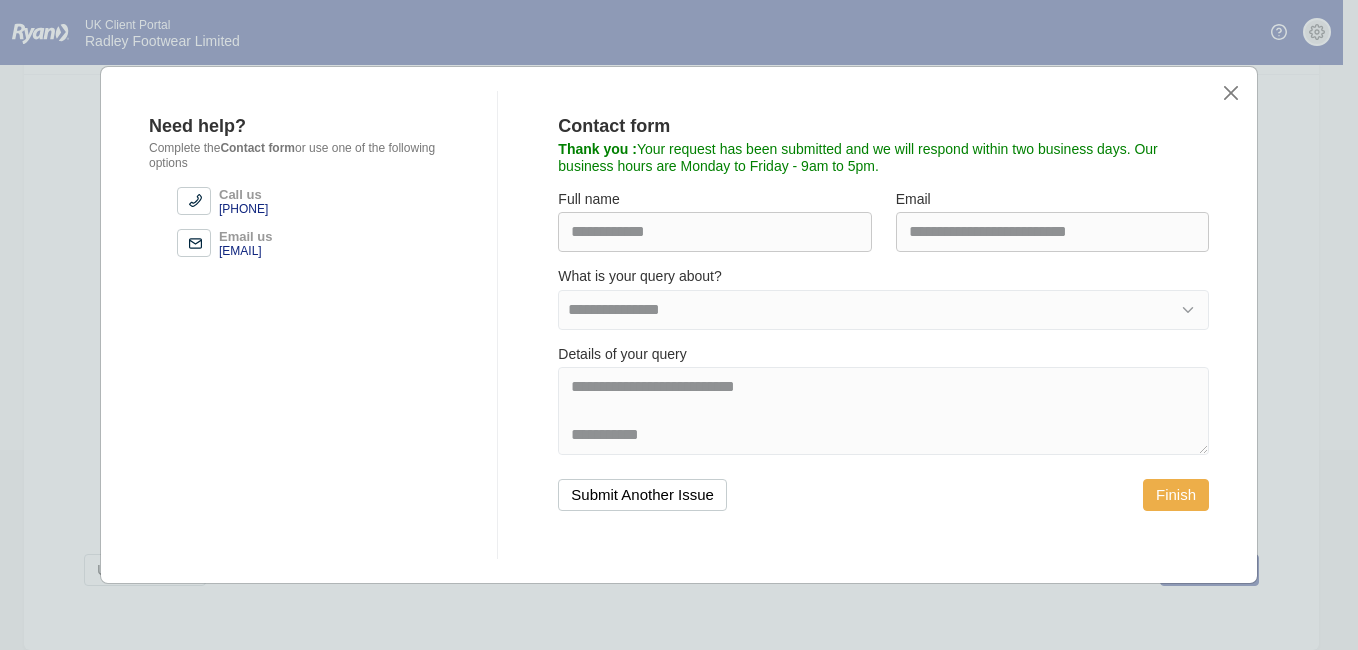 click on "Finish" at bounding box center [1176, 495] 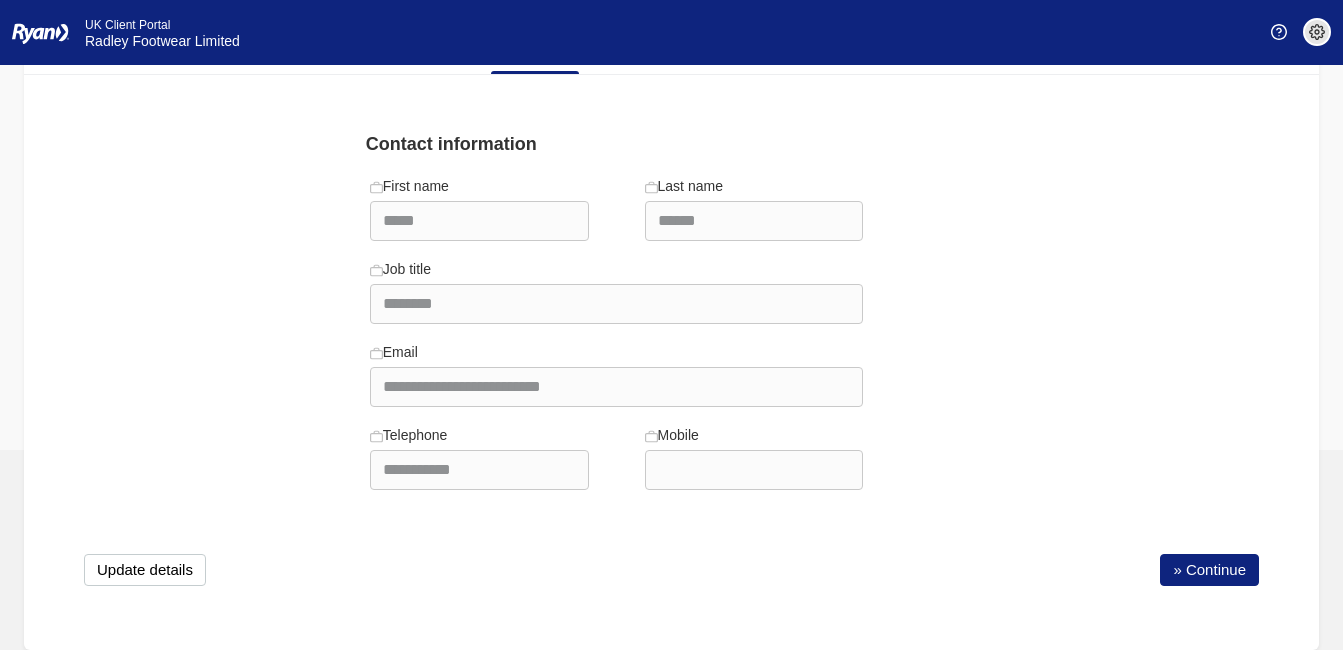 click at bounding box center (376, 187) 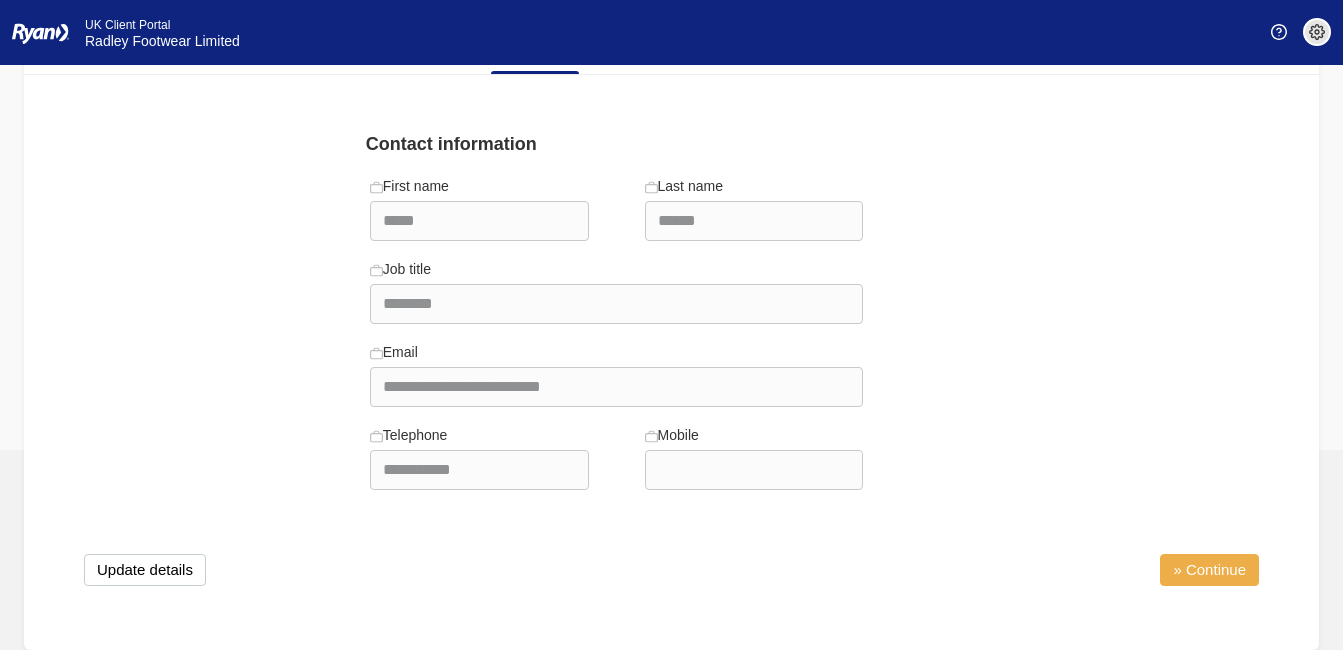 click on "» Continue" at bounding box center (1209, 570) 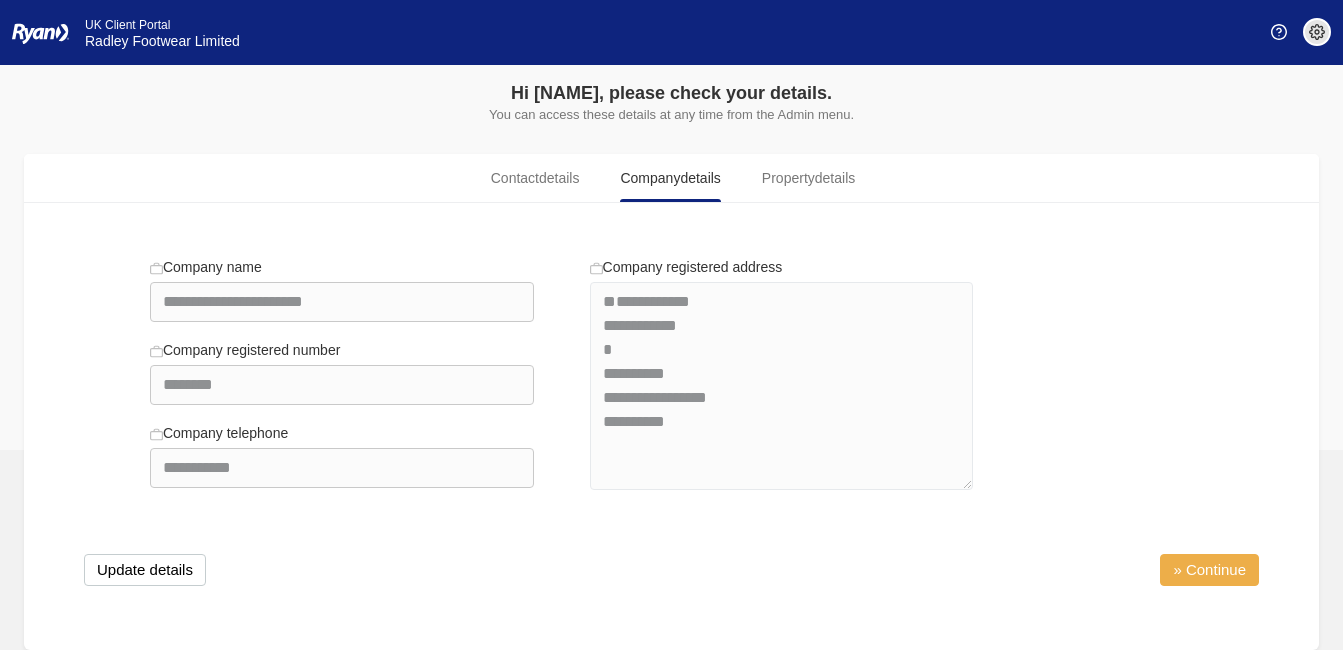 scroll, scrollTop: 40, scrollLeft: 0, axis: vertical 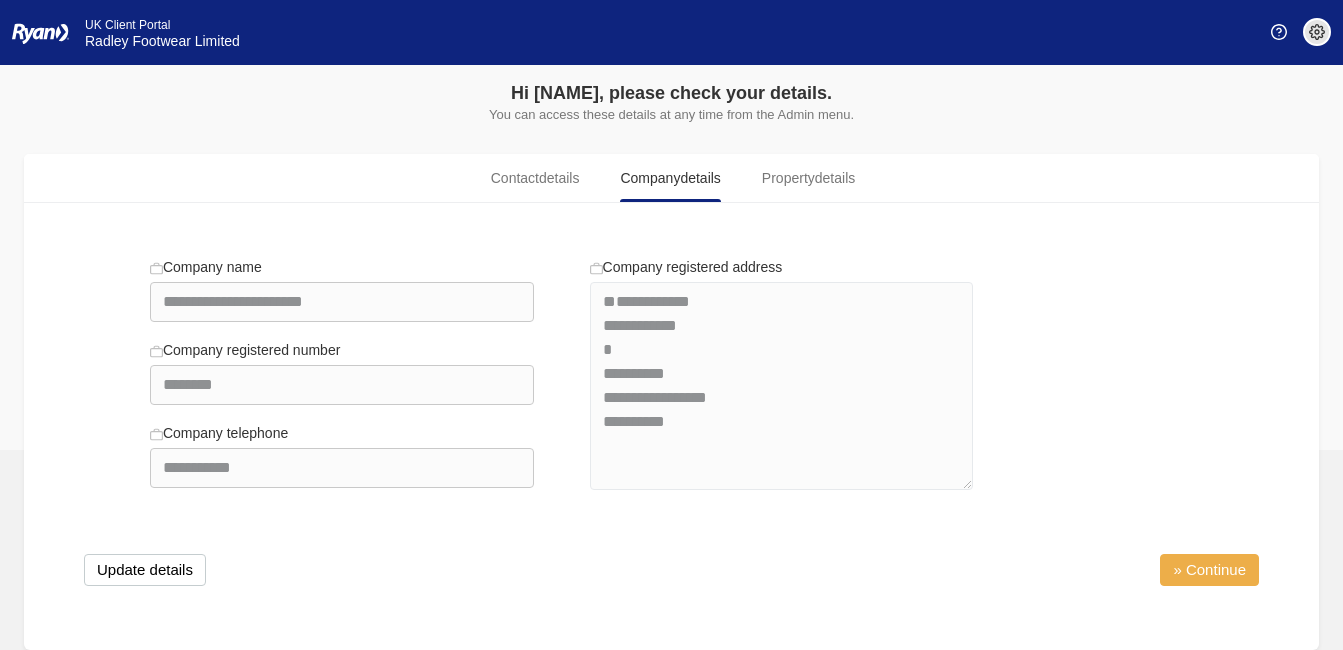 click on "» Continue" at bounding box center (1209, 570) 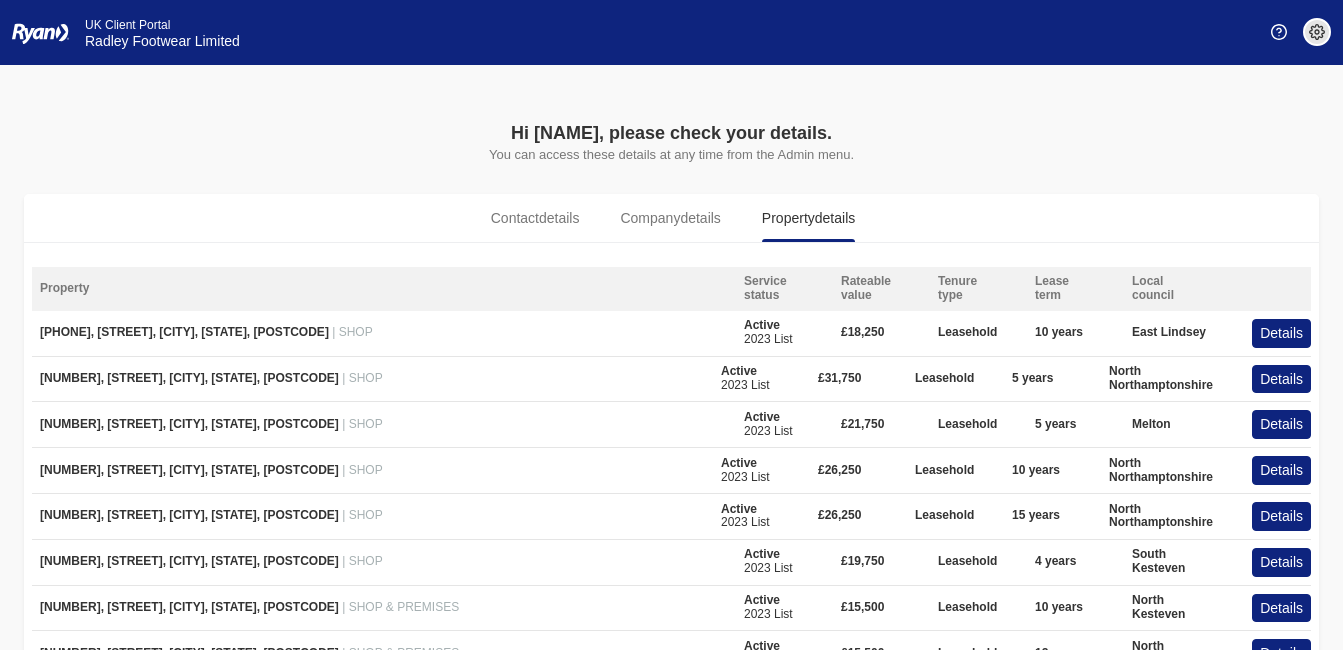 scroll, scrollTop: 271, scrollLeft: 0, axis: vertical 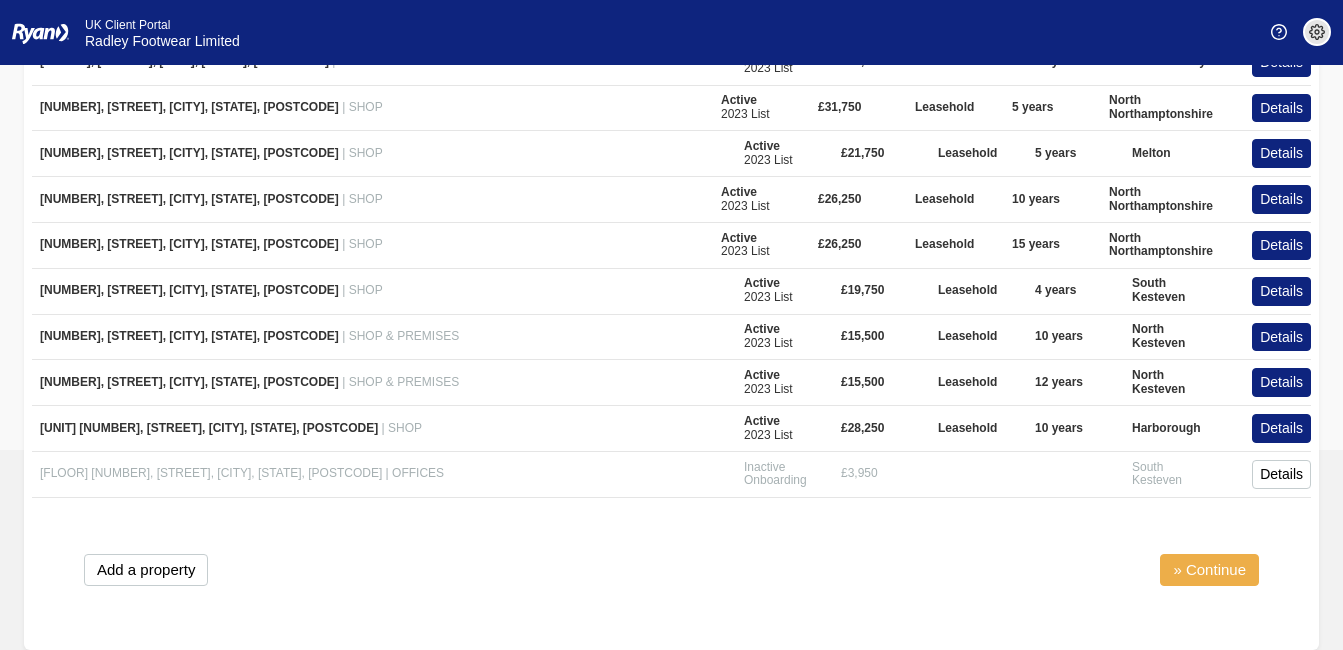 click on "» Continue" at bounding box center [1209, 570] 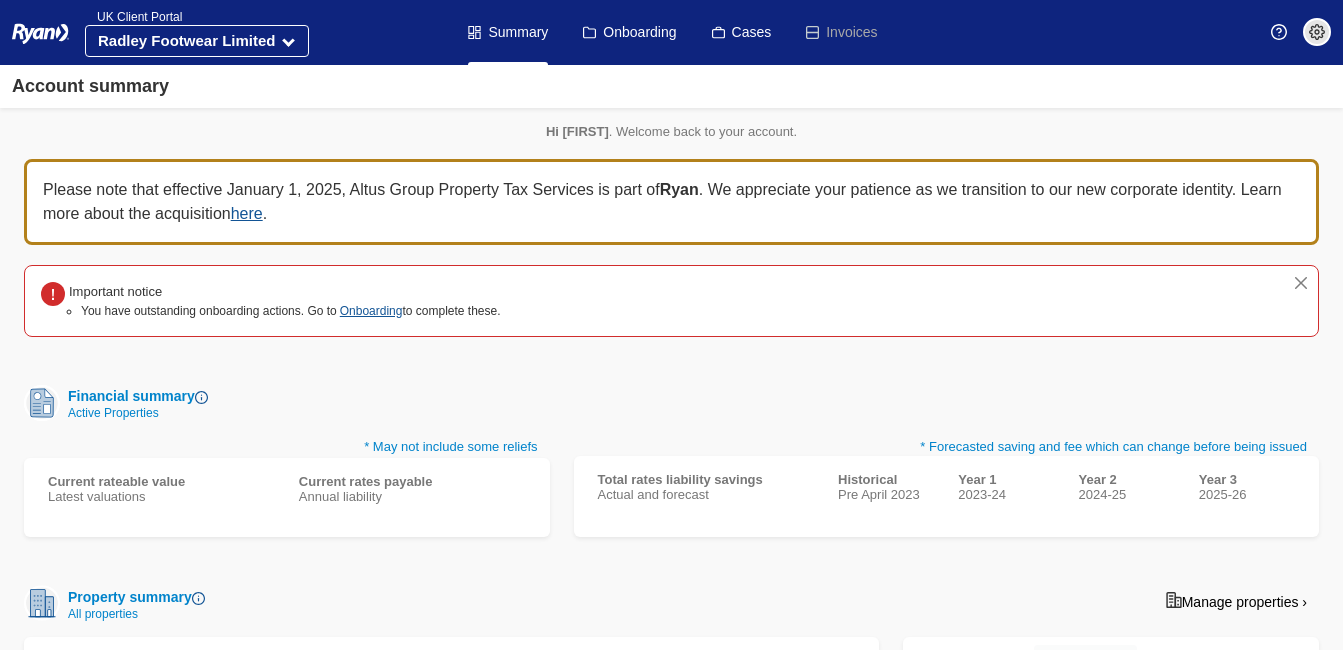 scroll, scrollTop: 0, scrollLeft: 0, axis: both 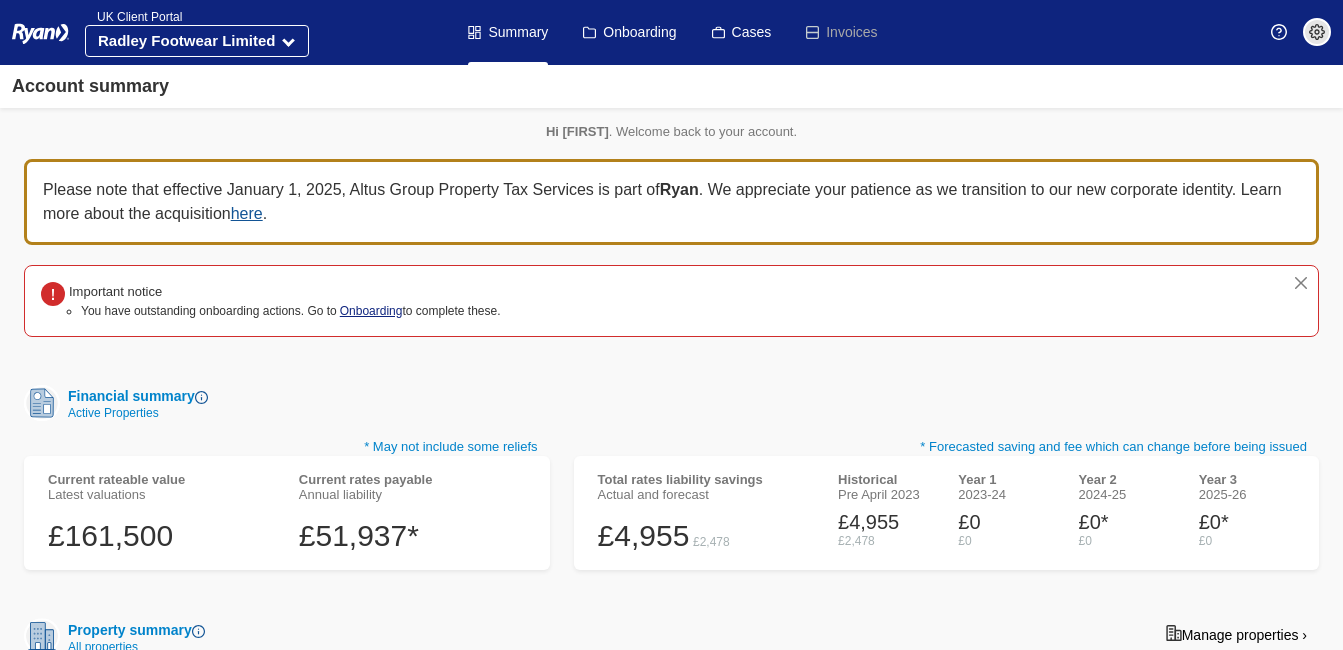 click on "Onboarding" at bounding box center (371, 311) 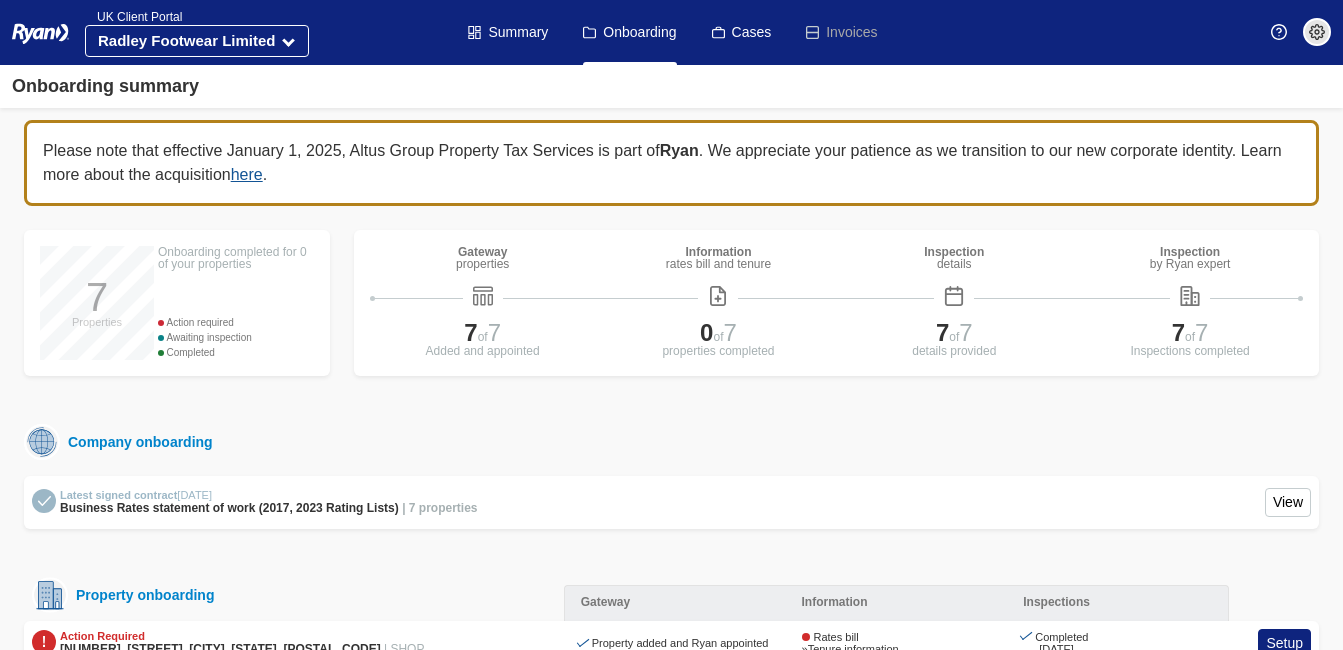 scroll, scrollTop: 0, scrollLeft: 0, axis: both 